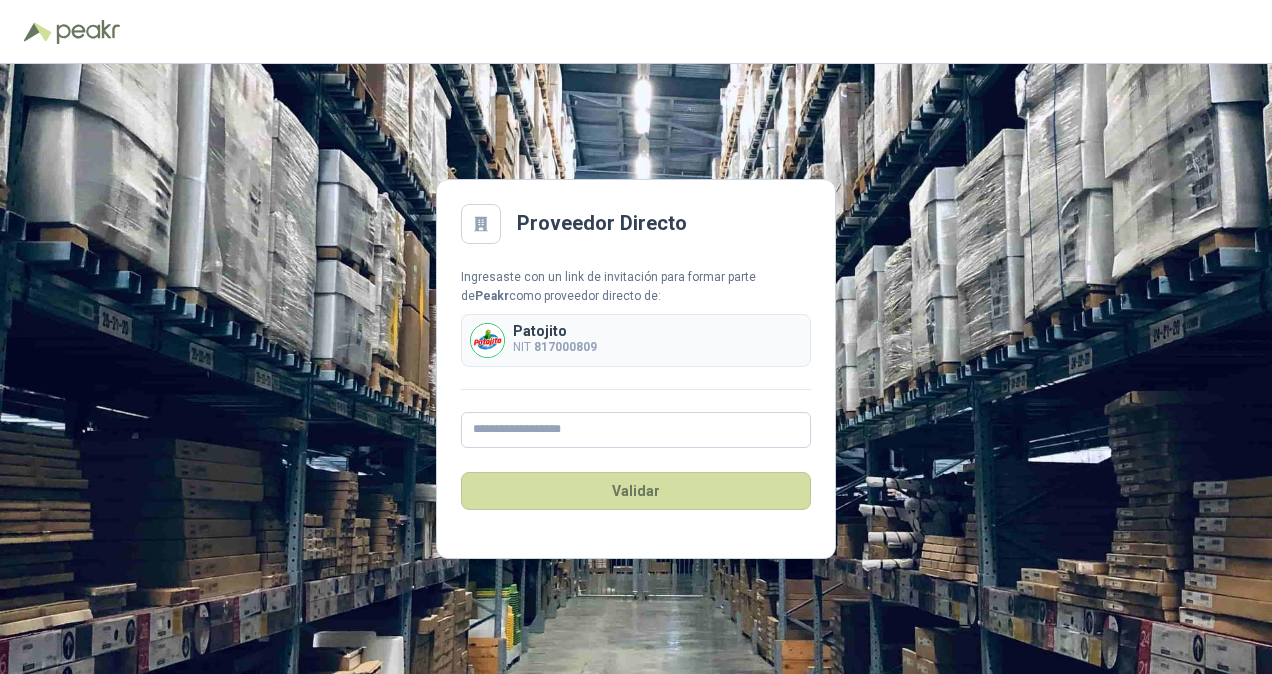 scroll, scrollTop: 0, scrollLeft: 0, axis: both 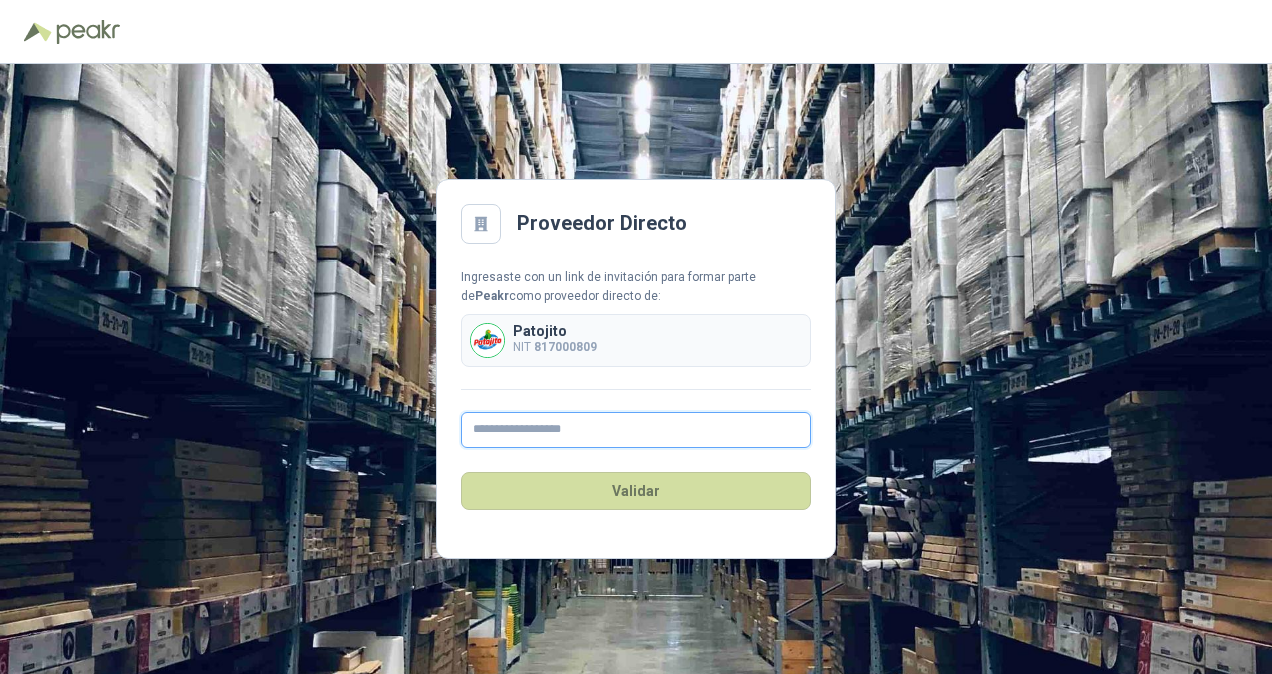 click at bounding box center (636, 430) 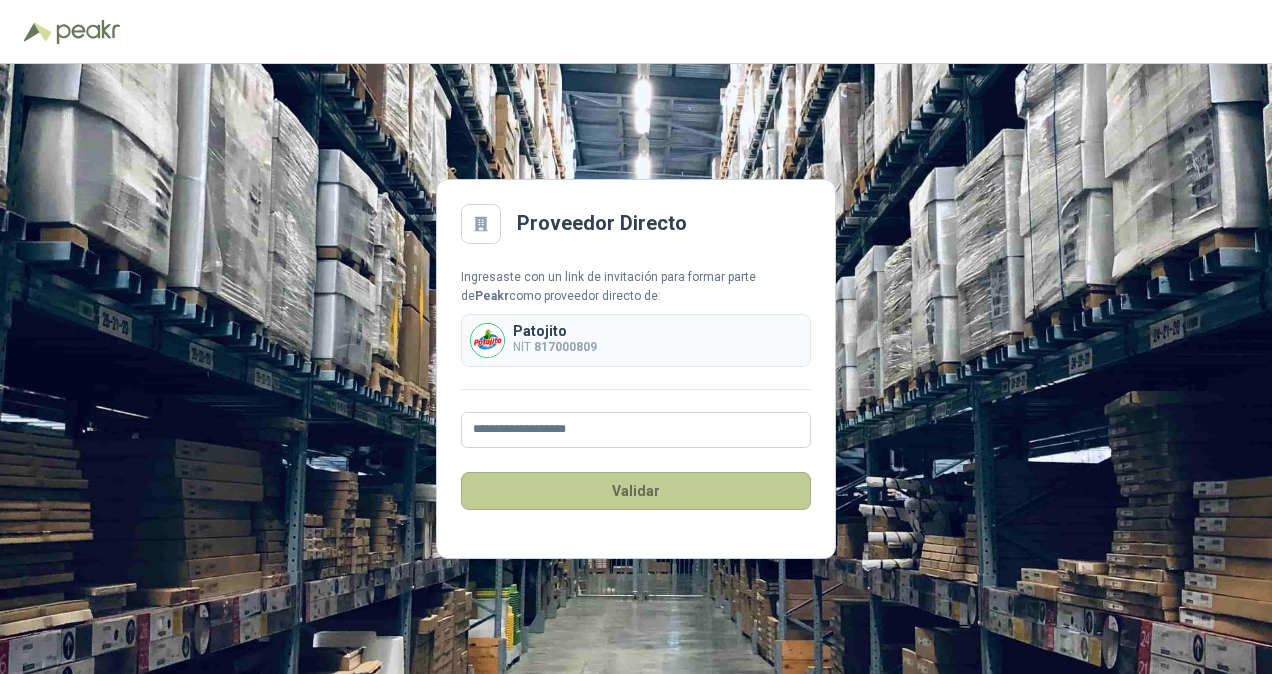 click on "Validar" at bounding box center (636, 491) 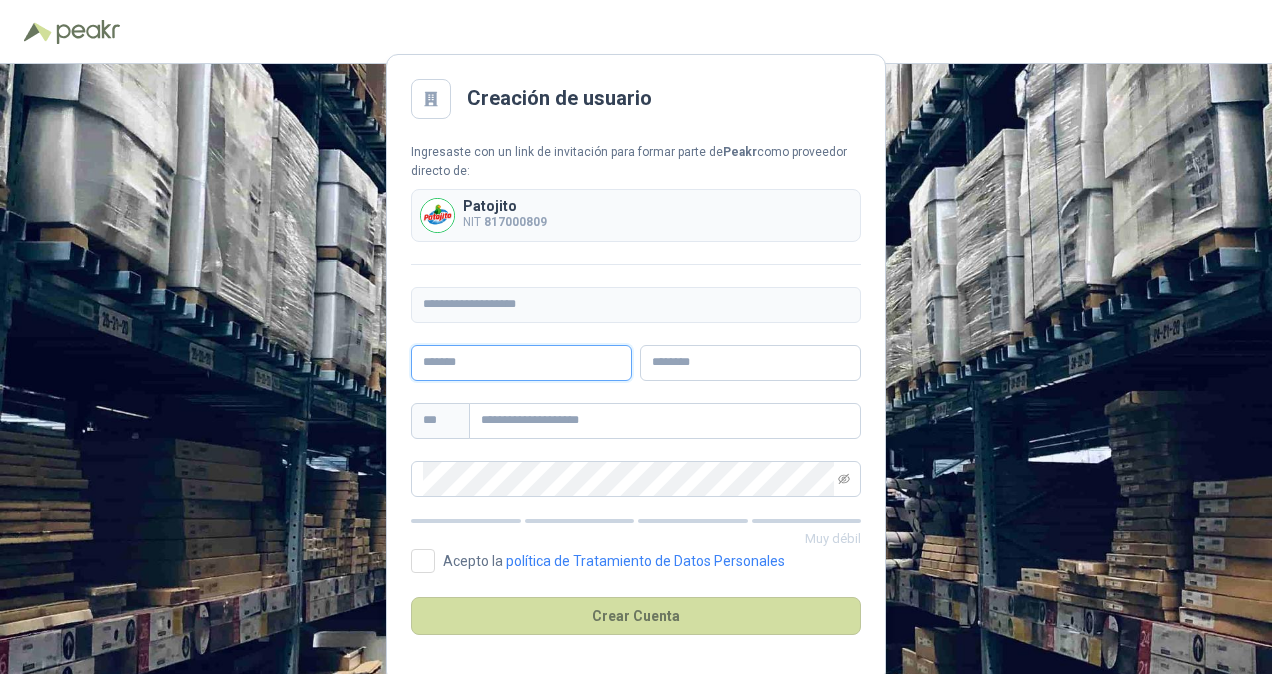 click at bounding box center (521, 363) 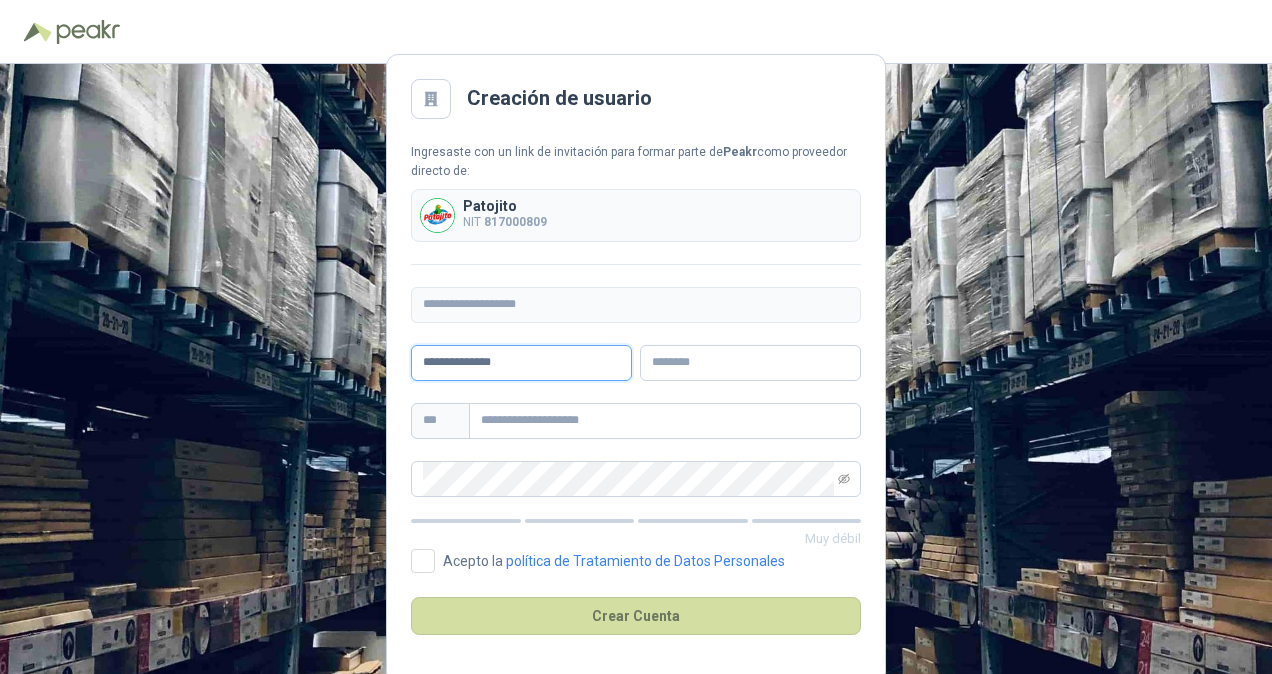 type on "**********" 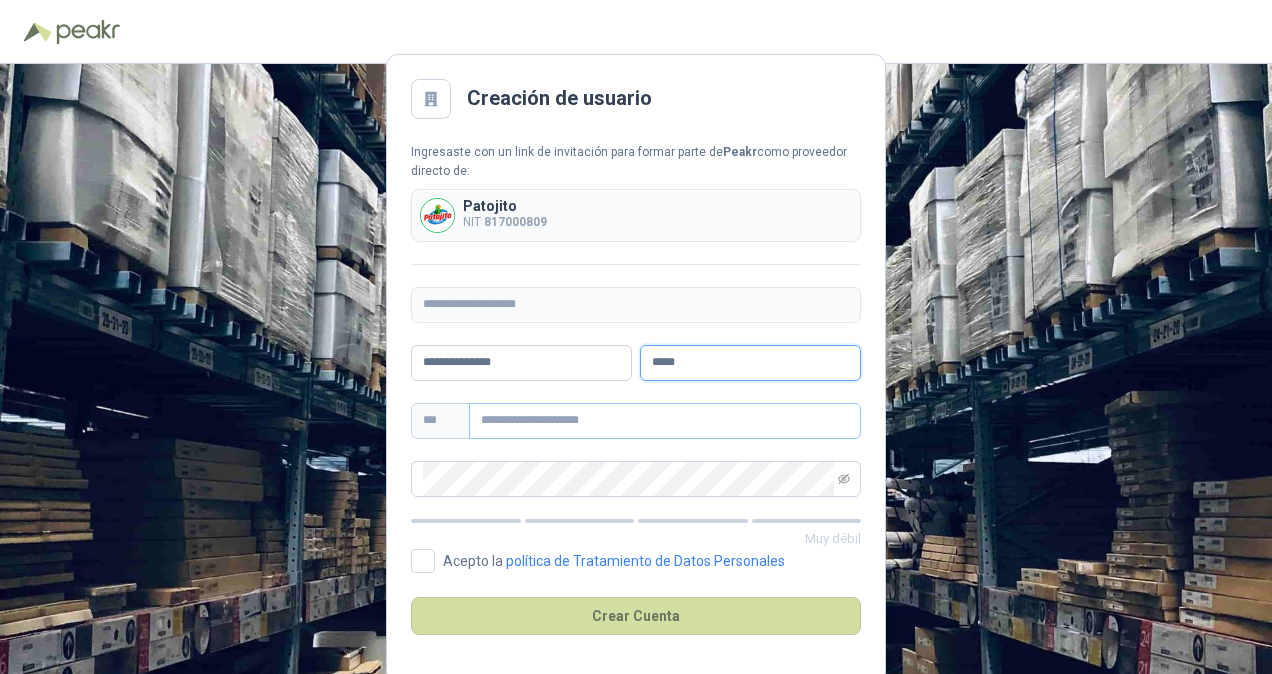 type on "*****" 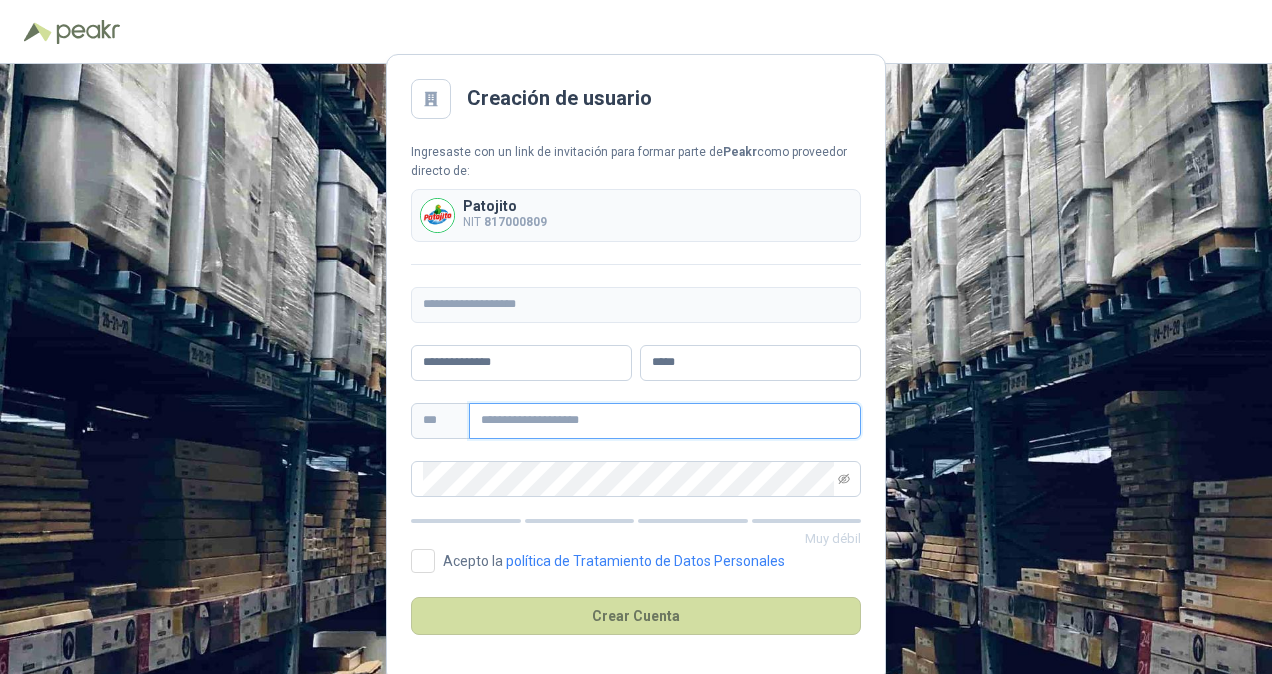 click at bounding box center [665, 421] 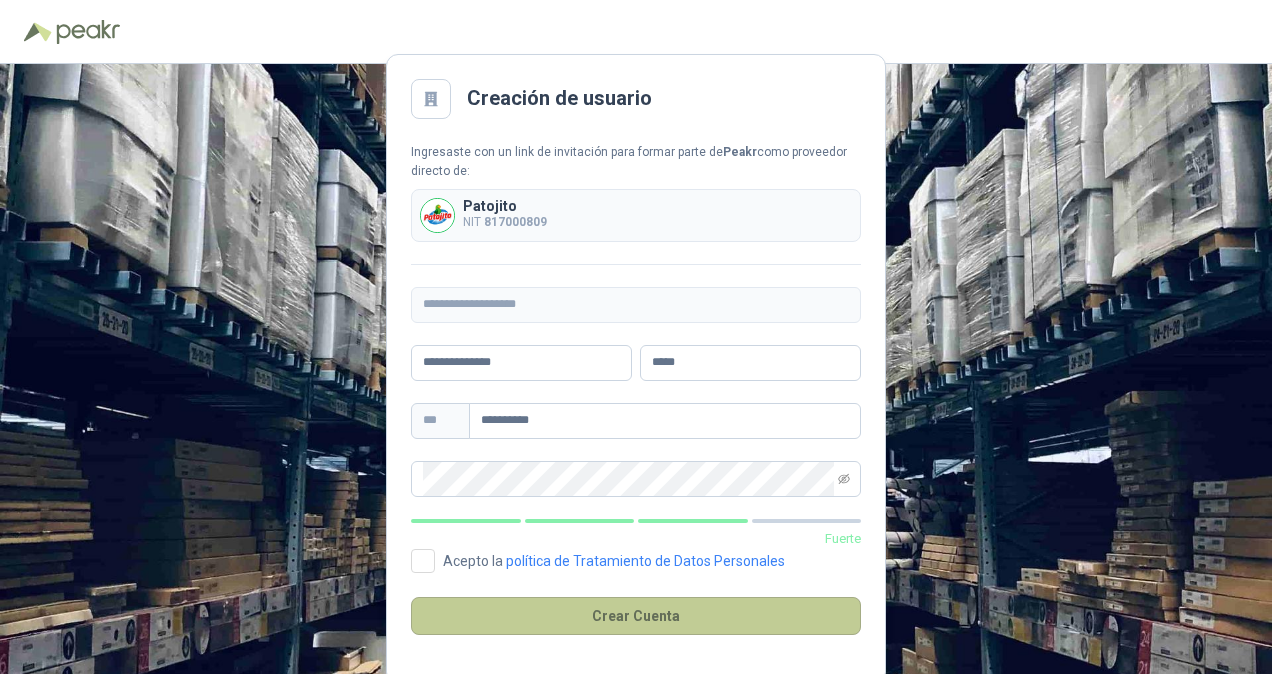 click on "Crear Cuenta" at bounding box center (636, 616) 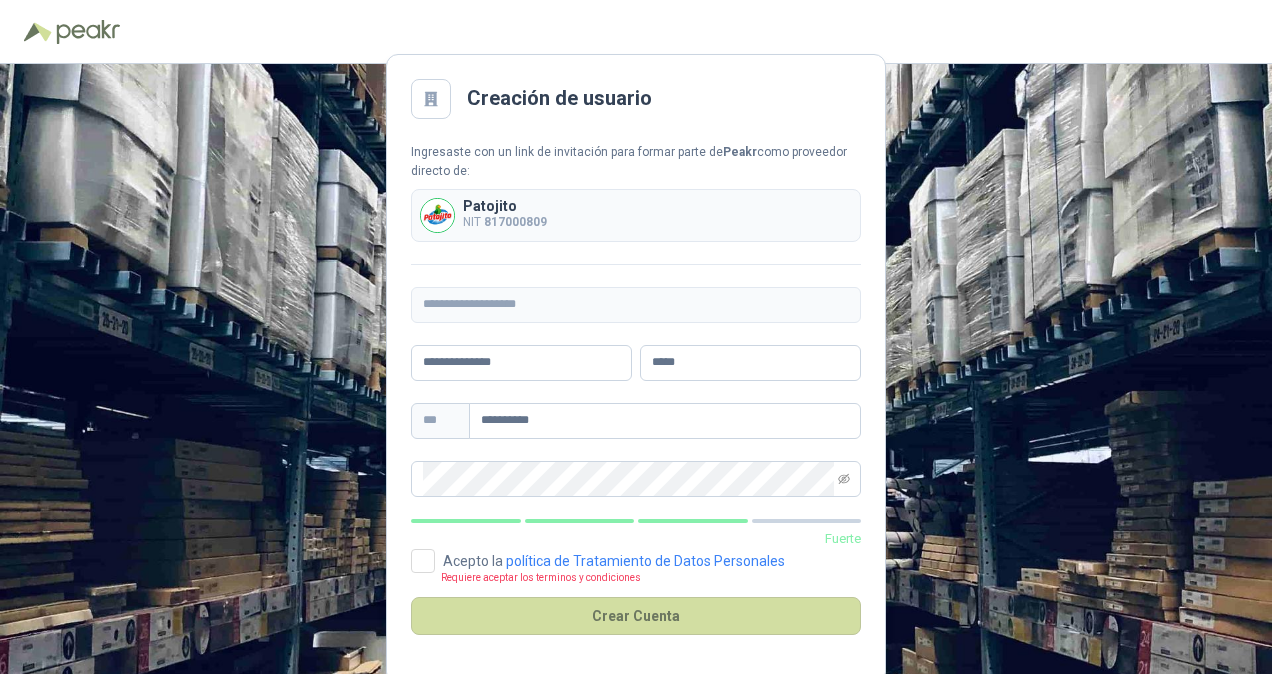 click on "**********" at bounding box center (636, 369) 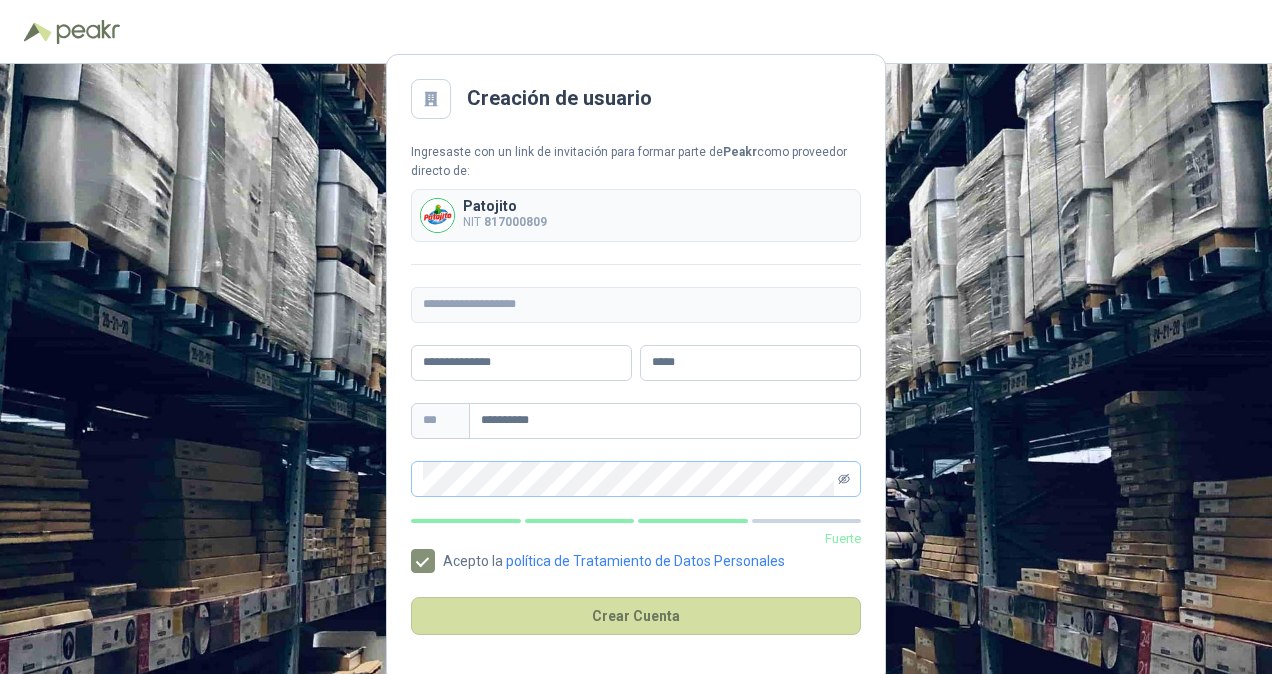 click at bounding box center (844, 479) 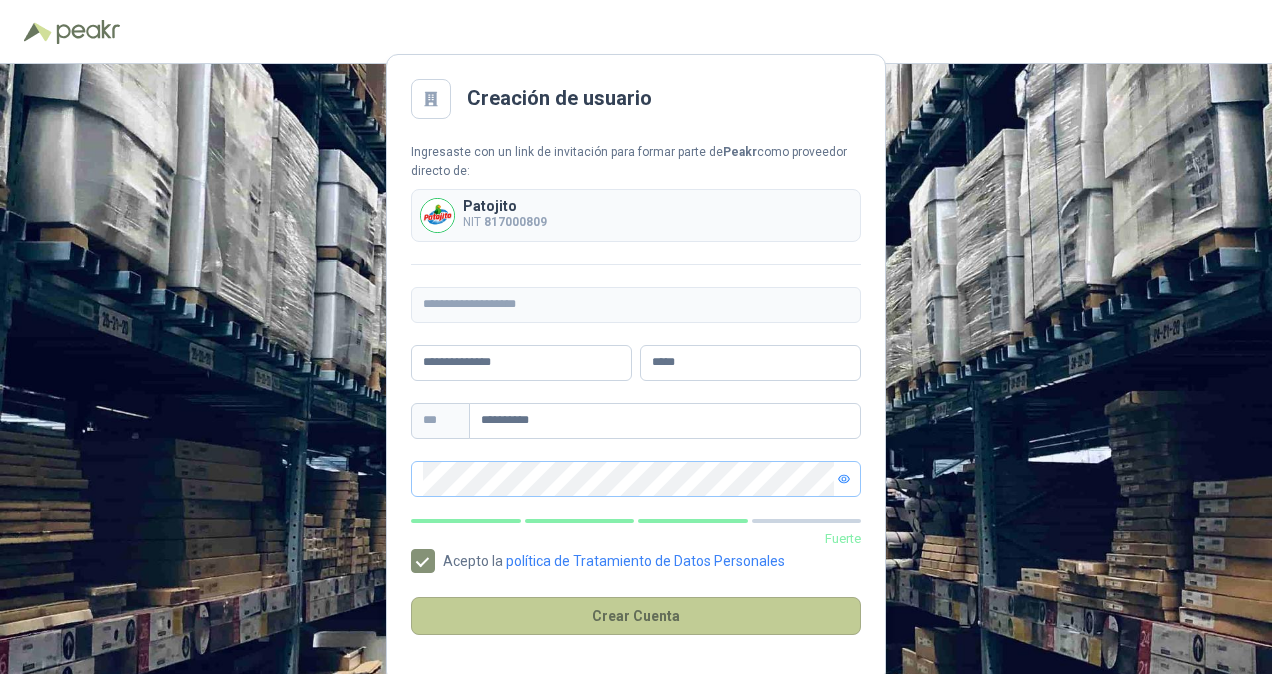 click on "Crear Cuenta" at bounding box center (636, 616) 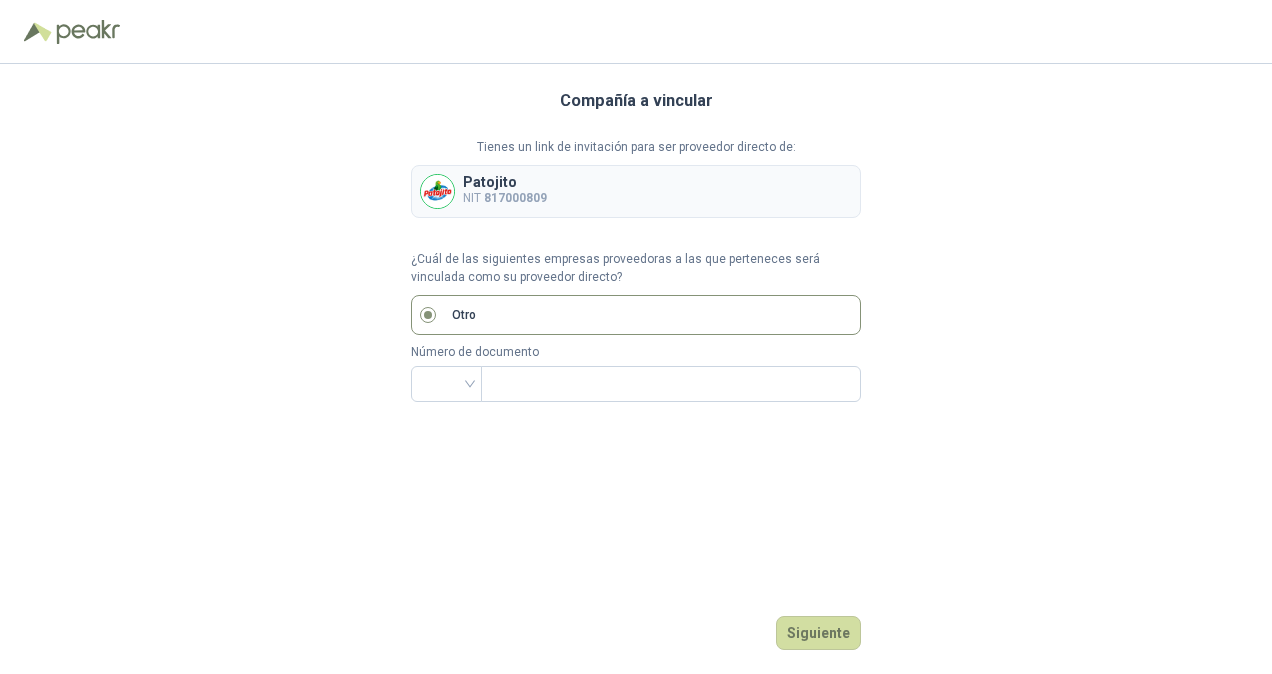 click on "¿Cuál de las siguientes empresas proveedoras a las que perteneces será vinculada como su proveedor directo?" at bounding box center (636, 269) 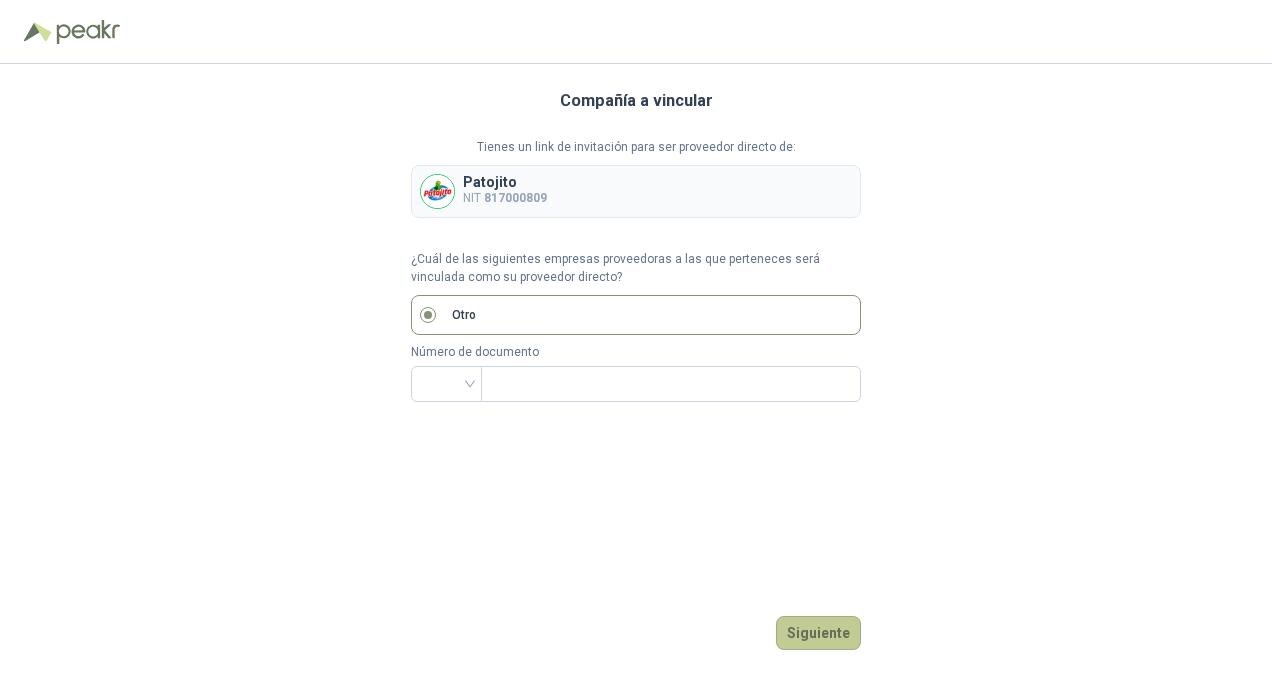 click on "Siguiente" at bounding box center [818, 633] 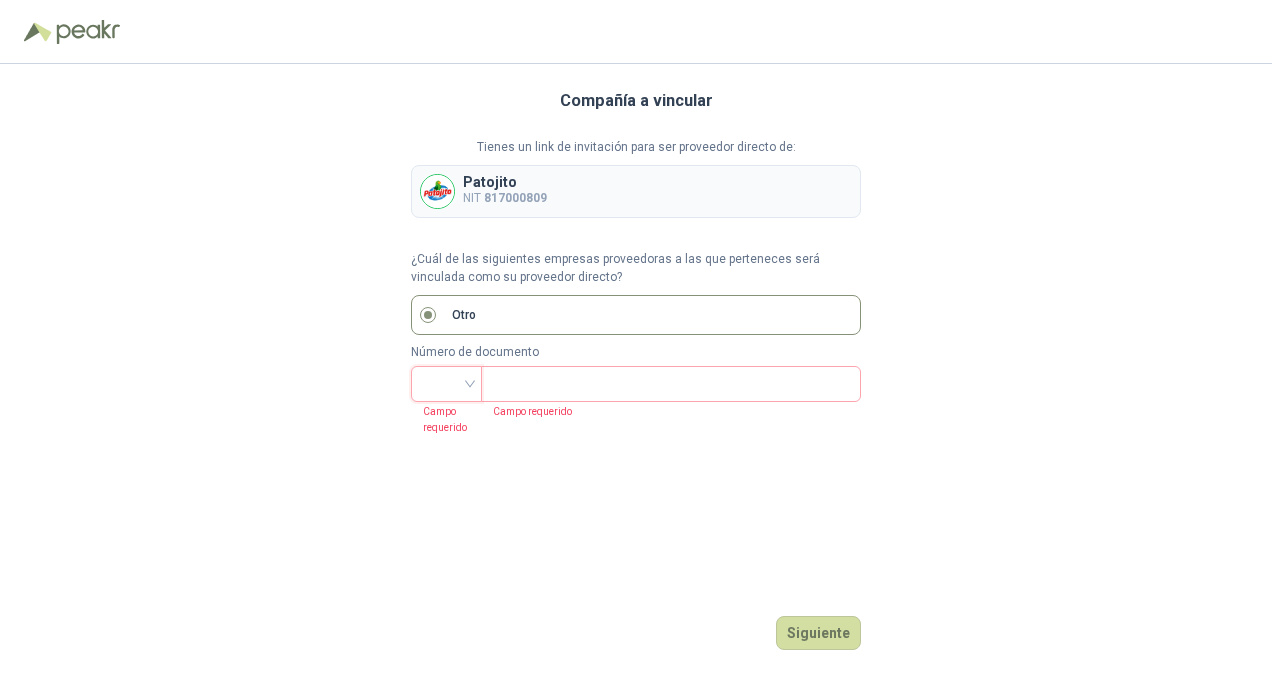 click at bounding box center (446, 384) 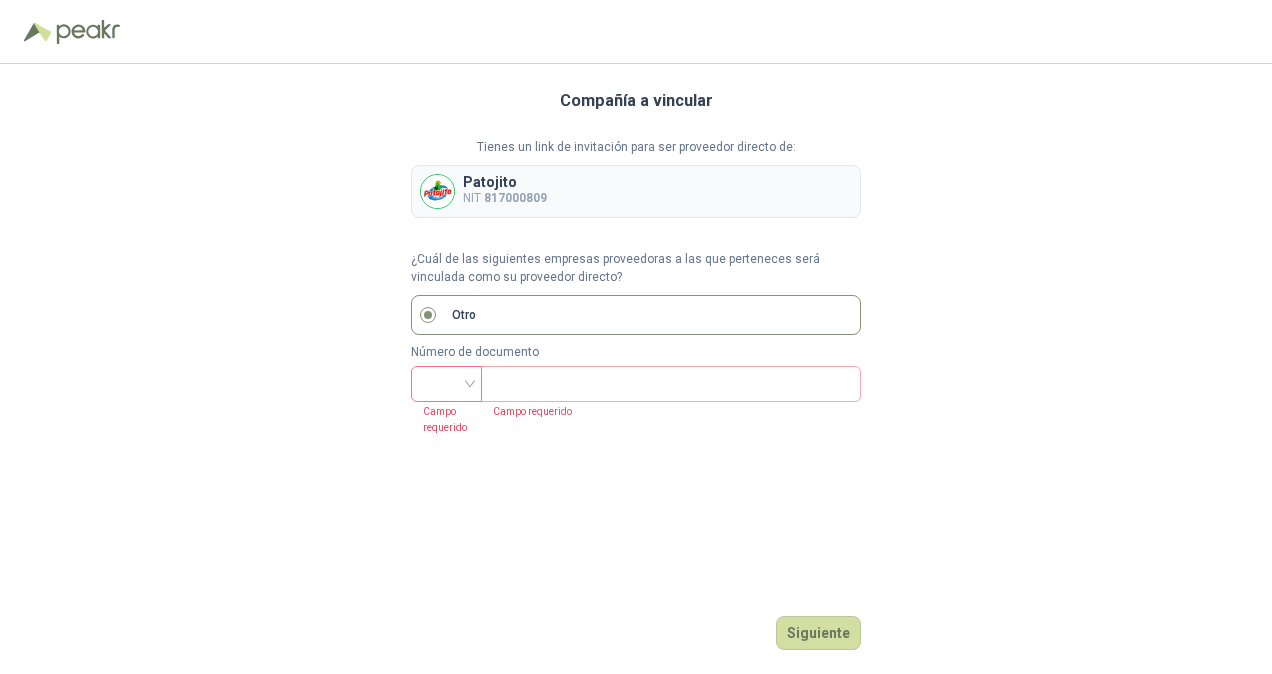 click at bounding box center [446, 382] 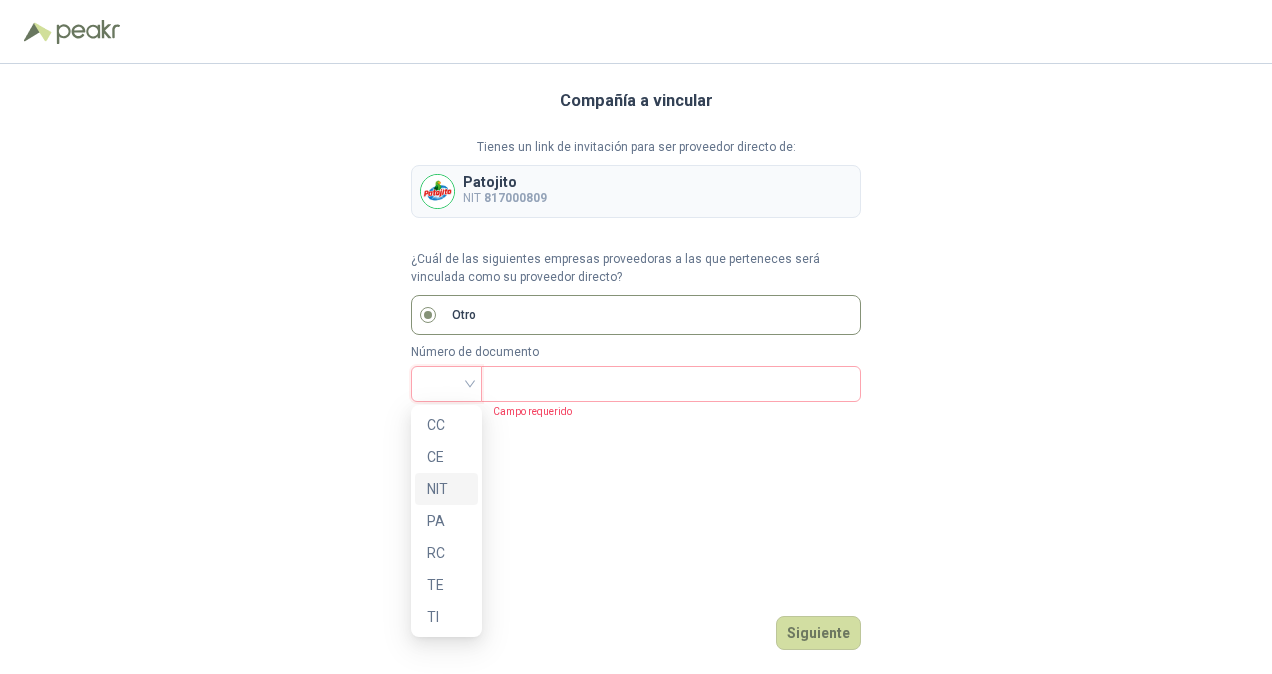 click on "NIT" at bounding box center [446, 489] 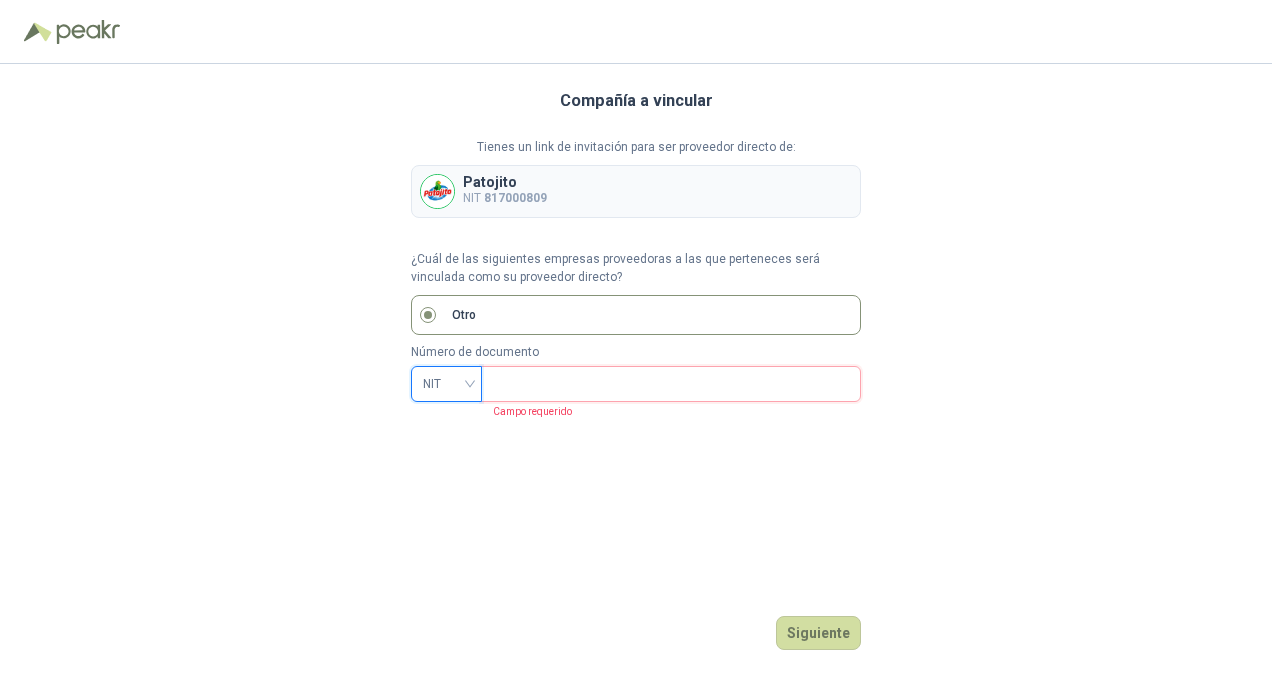 click at bounding box center (669, 384) 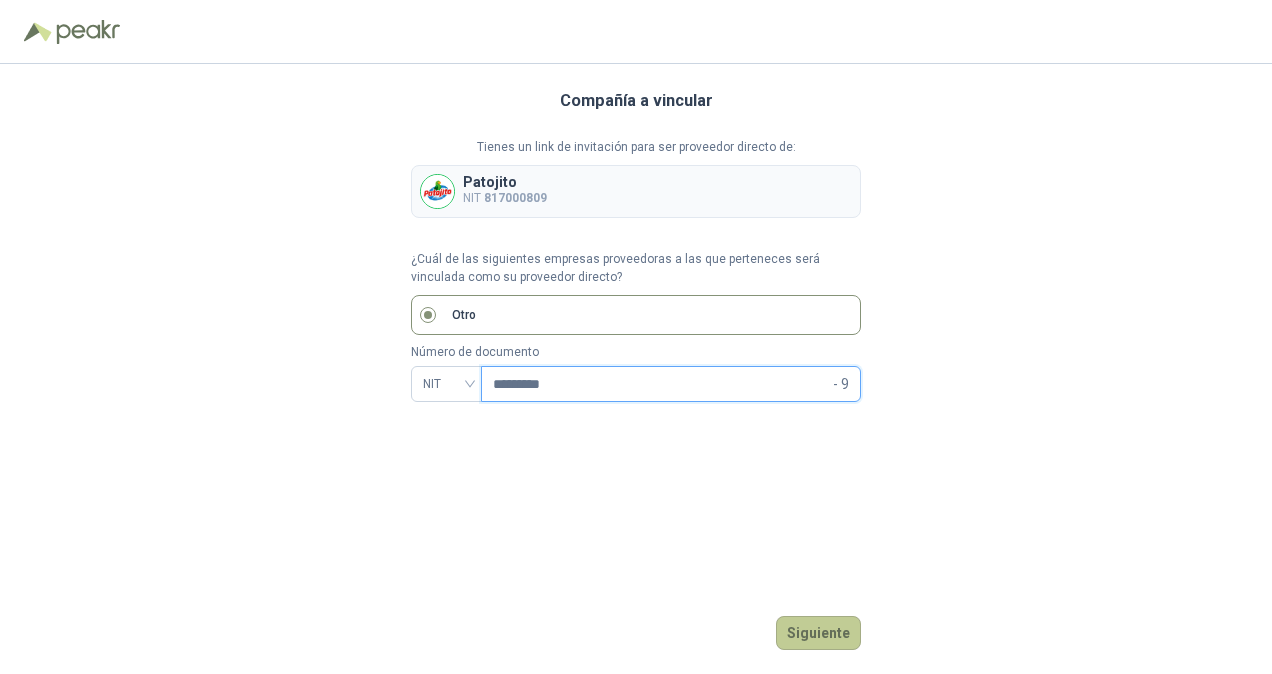 type on "*********" 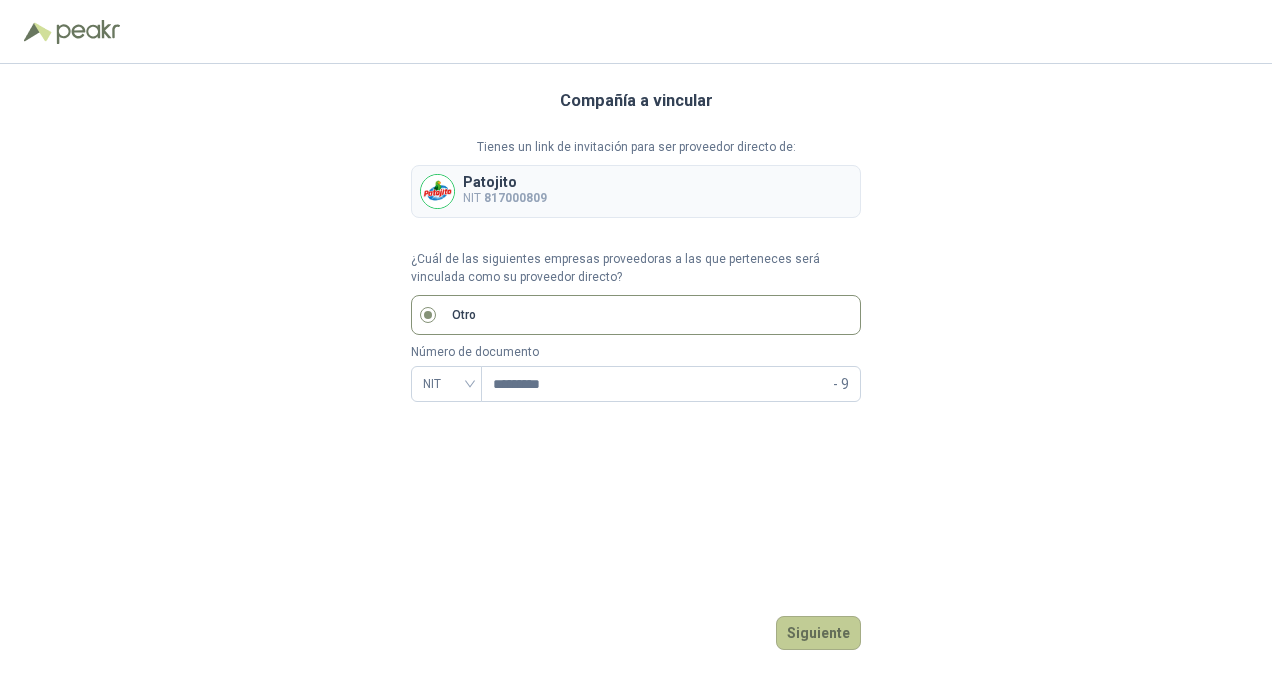 click on "Siguiente" at bounding box center [818, 633] 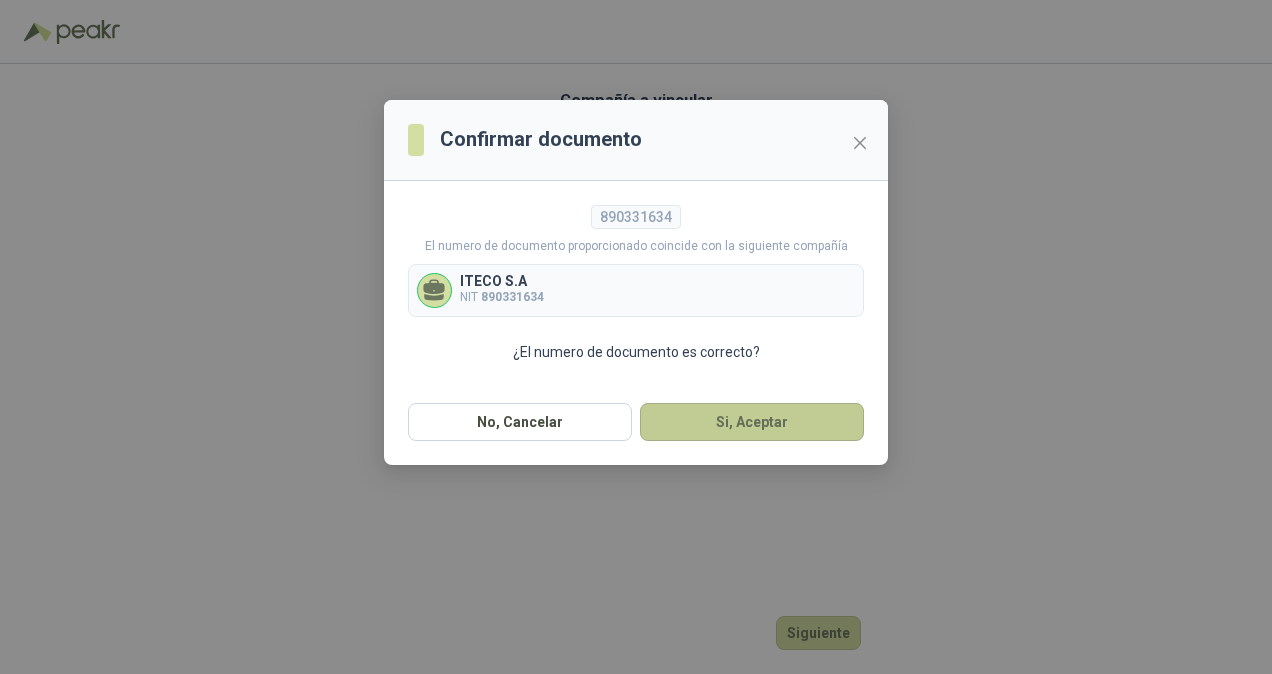 click on "Si, Aceptar" at bounding box center (752, 422) 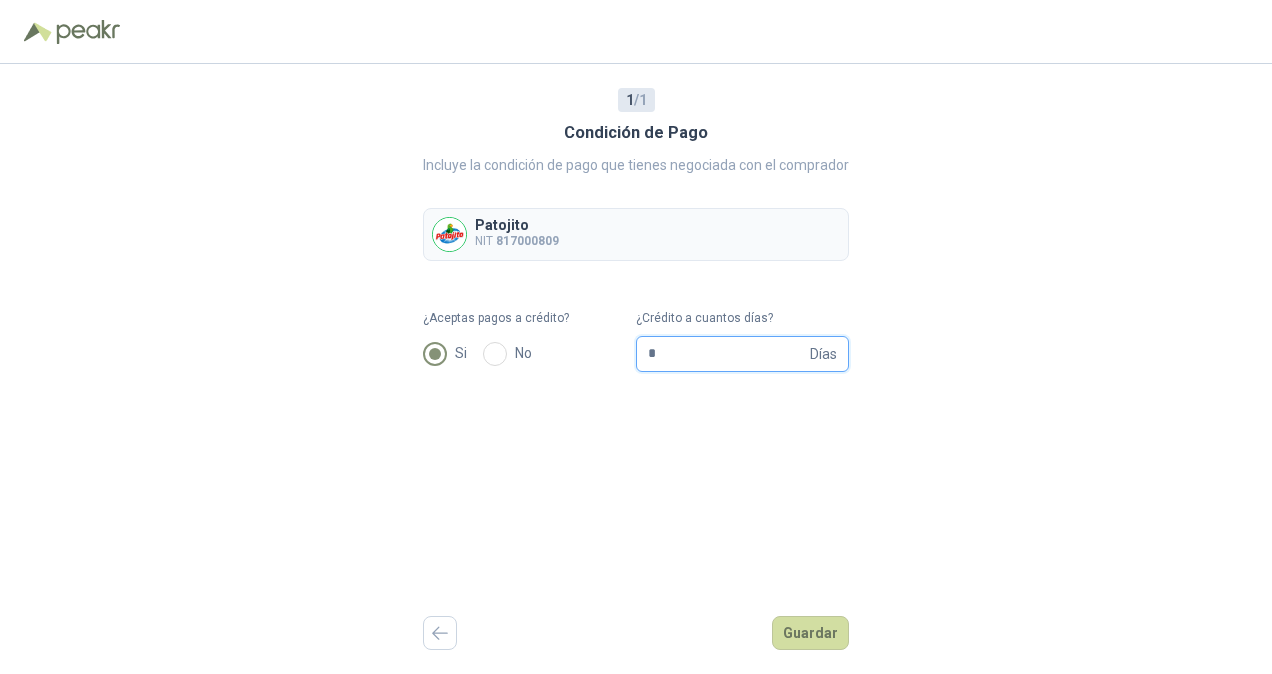 drag, startPoint x: 698, startPoint y: 356, endPoint x: 607, endPoint y: 354, distance: 91.02197 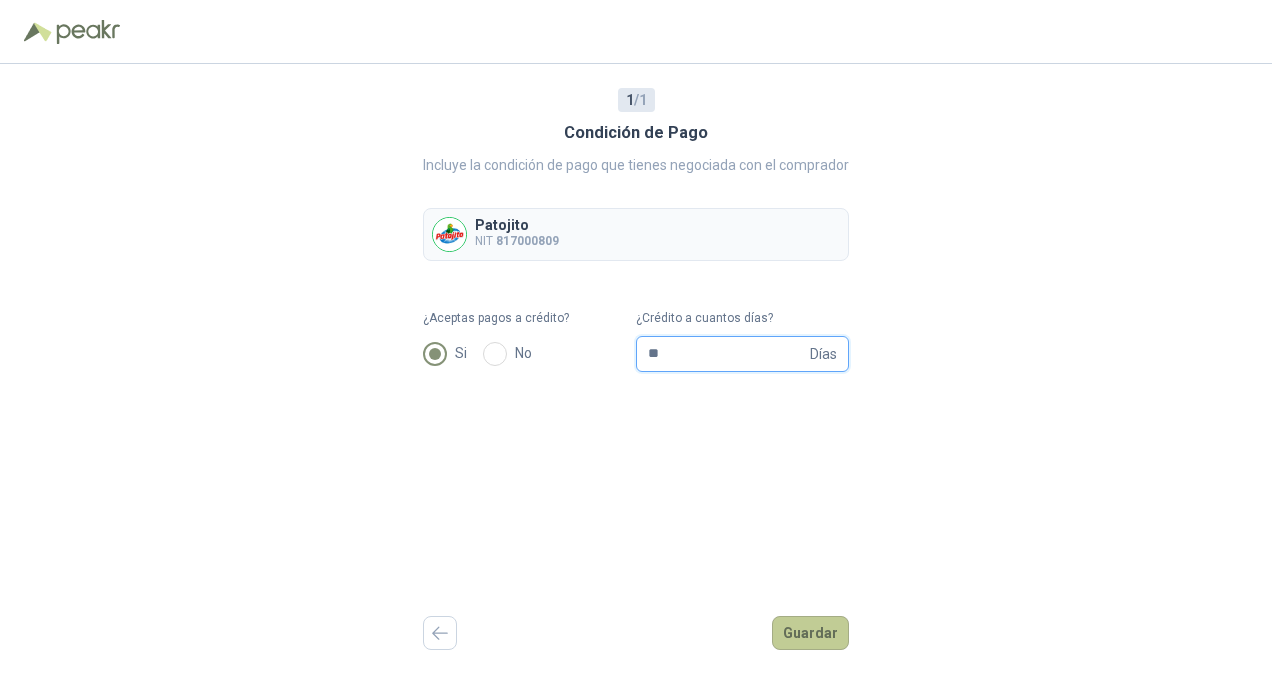 type on "**" 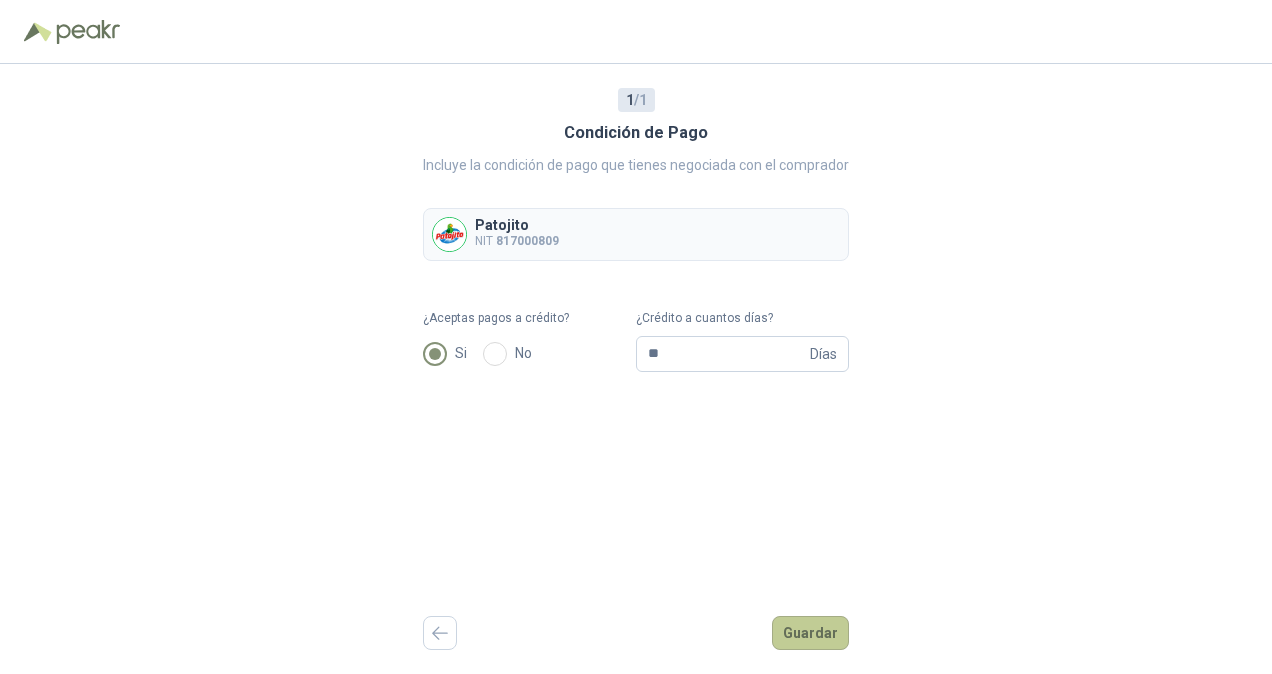 click on "Guardar" at bounding box center [810, 633] 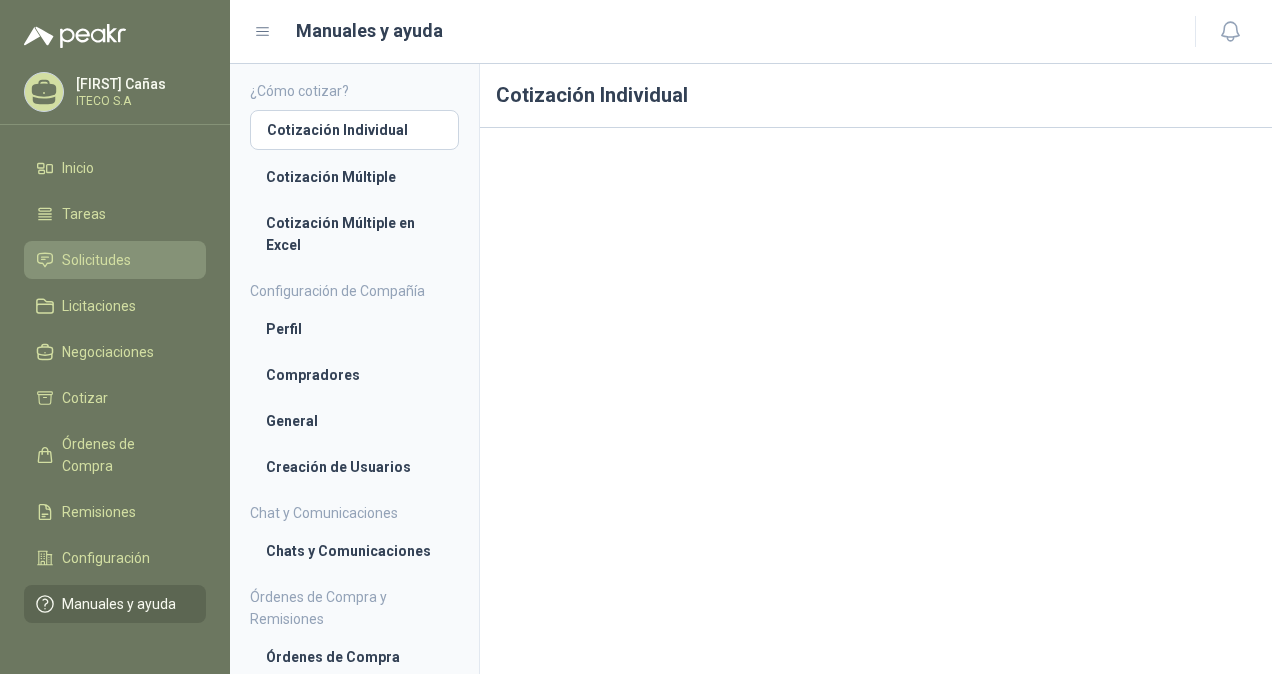 click on "Solicitudes" at bounding box center (96, 260) 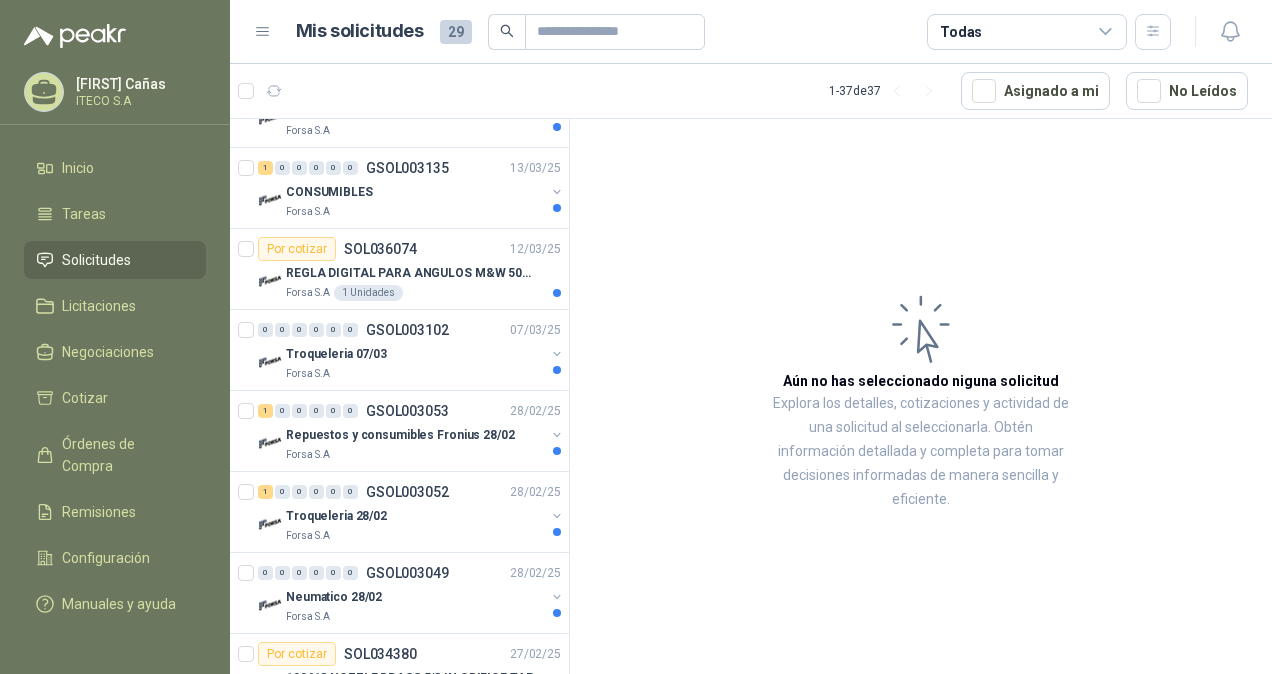 scroll, scrollTop: 1800, scrollLeft: 0, axis: vertical 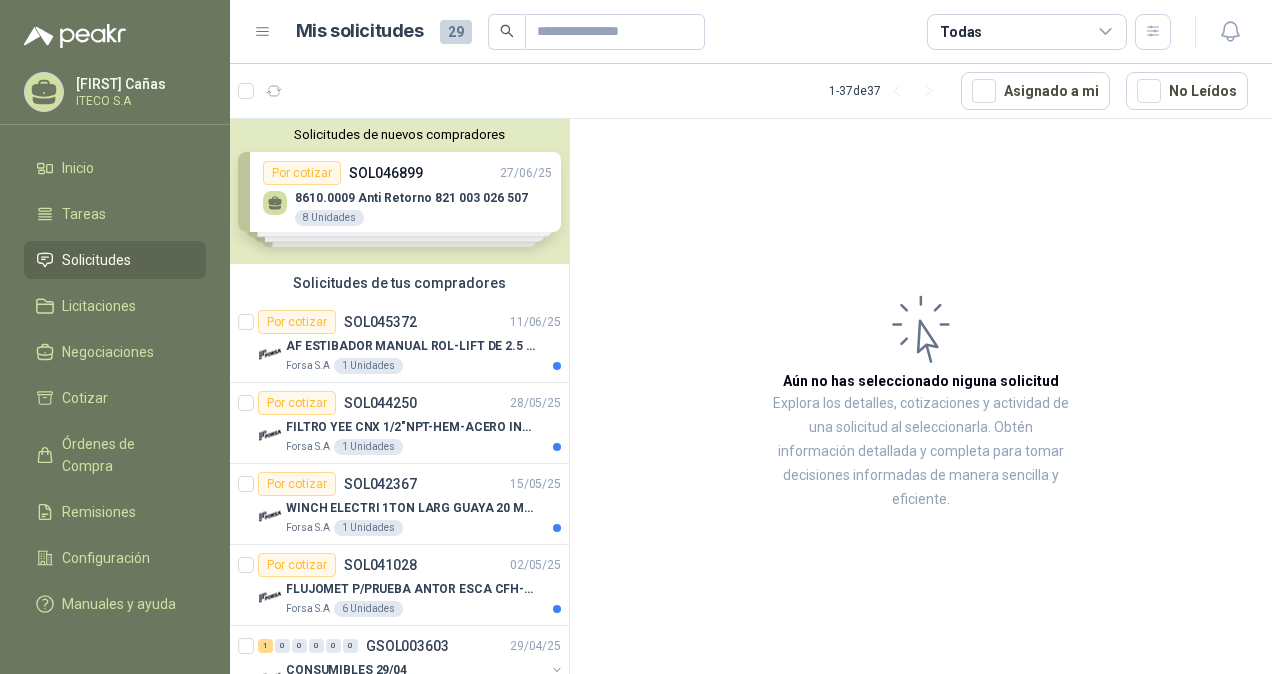click at bounding box center (1106, 32) 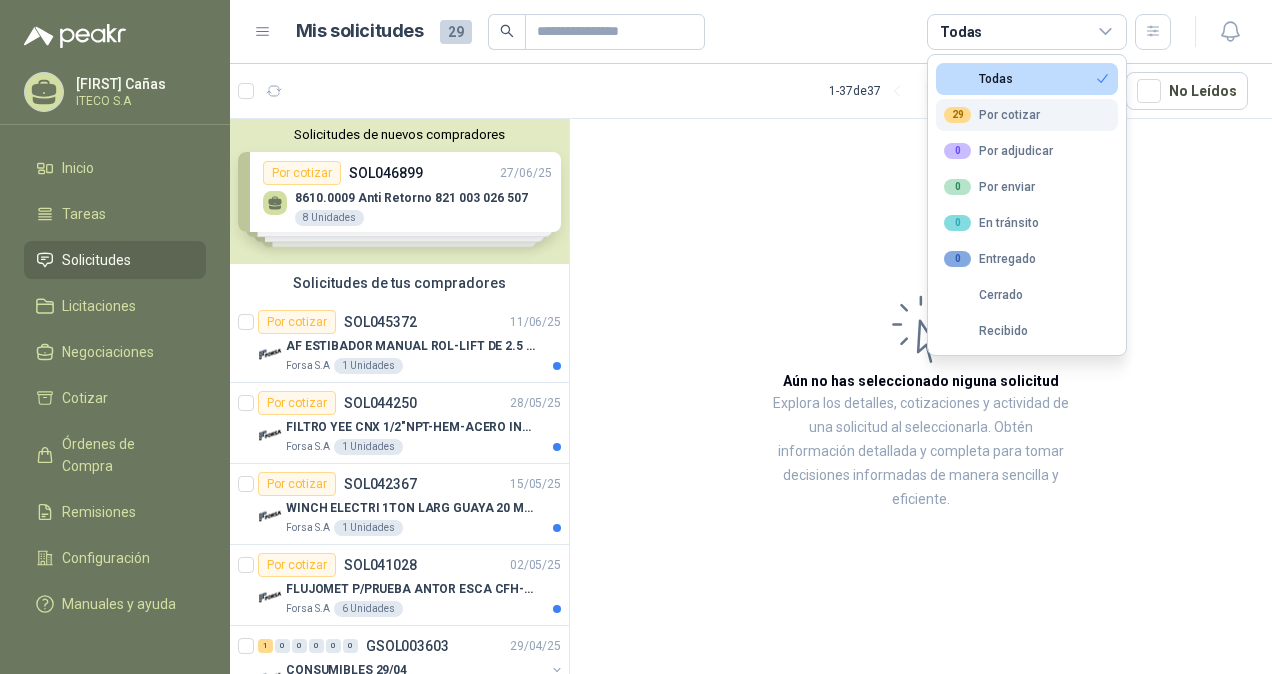 click on "29 Por cotizar" at bounding box center [1027, 79] 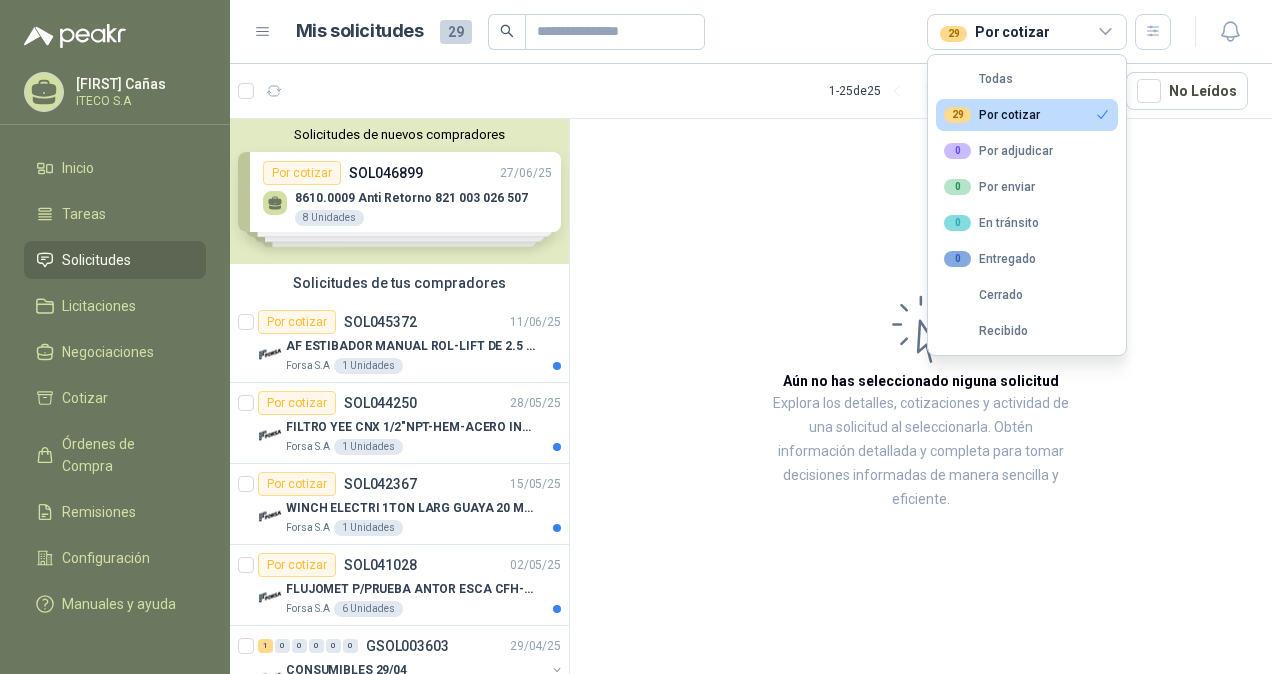 click on "Mis solicitudes 29 29 Por cotizar" at bounding box center [734, 32] 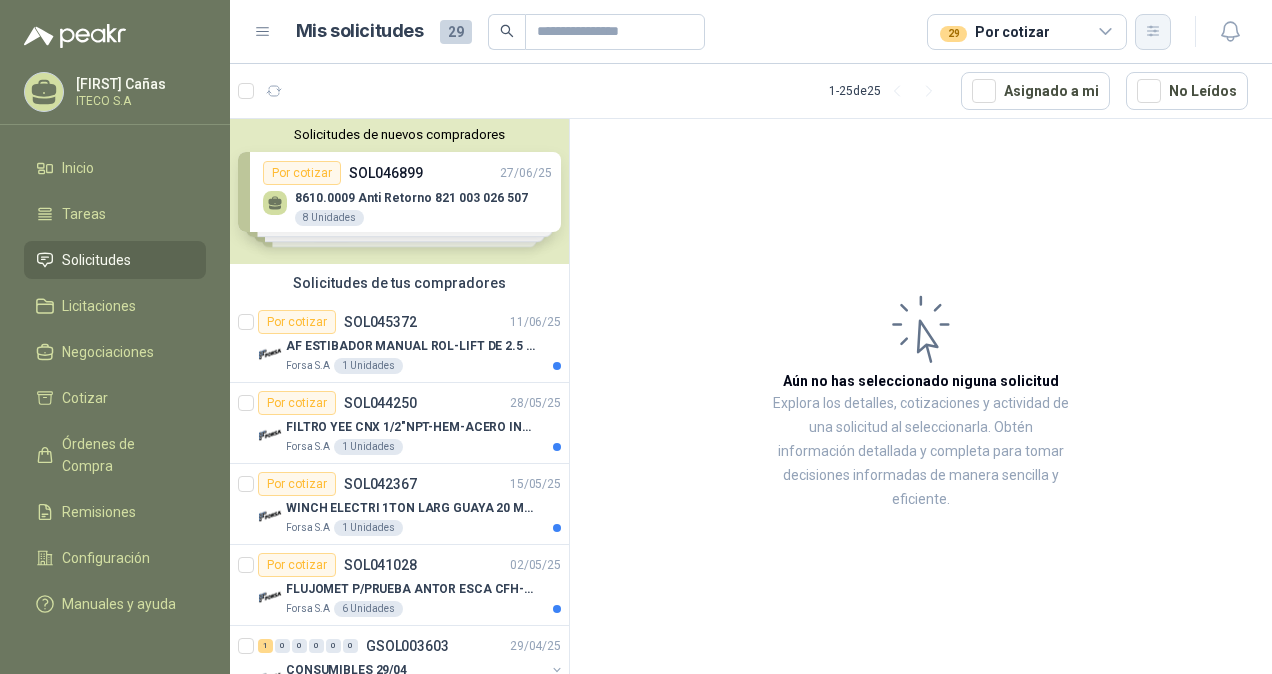 click at bounding box center (1153, 31) 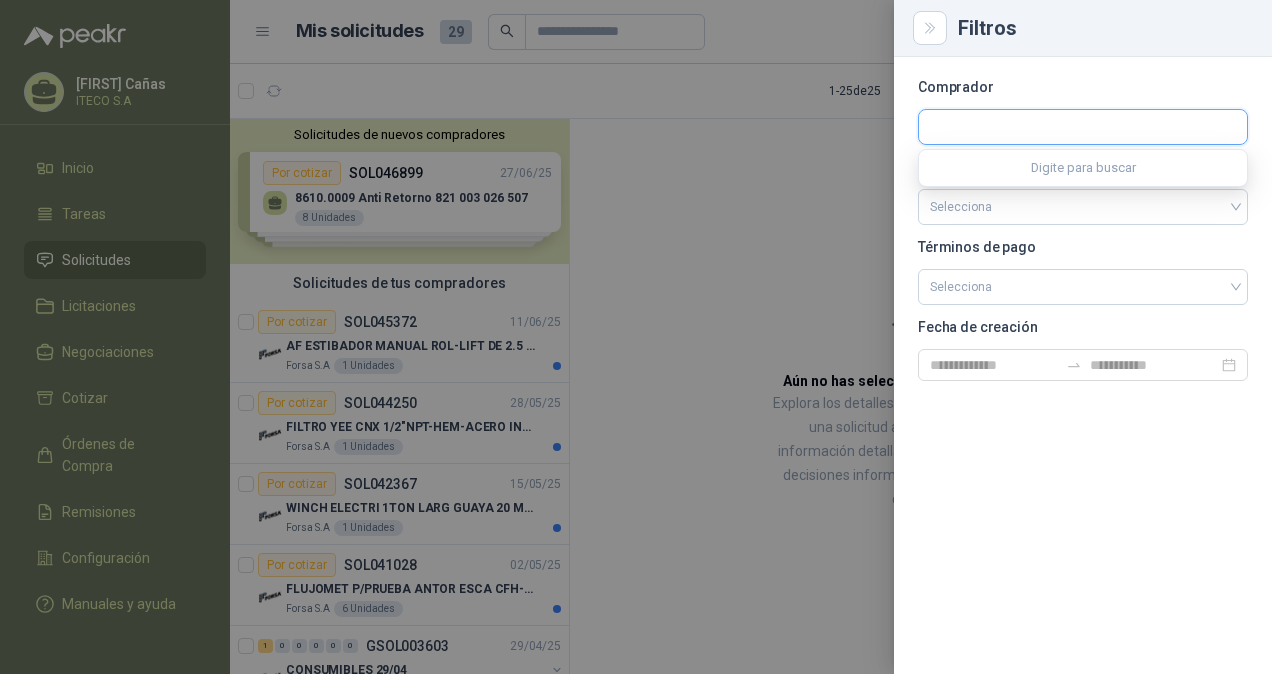 click at bounding box center (1083, 127) 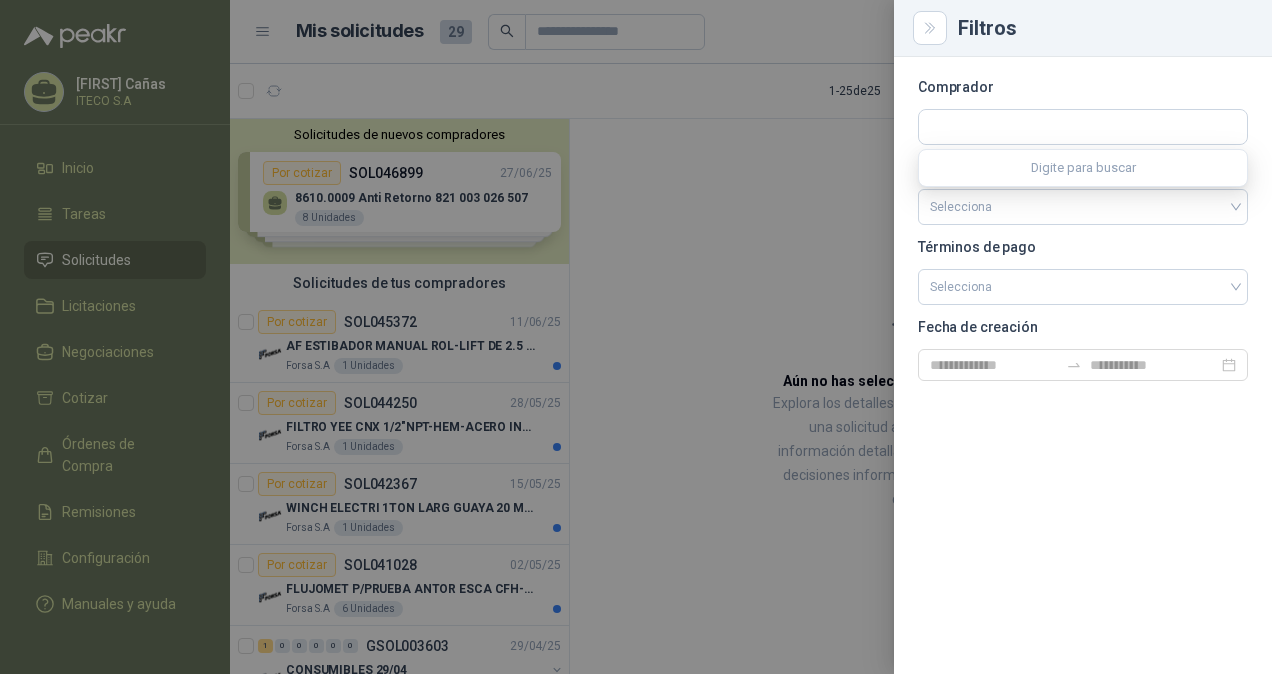 click on "Digite para buscar" at bounding box center [1083, 168] 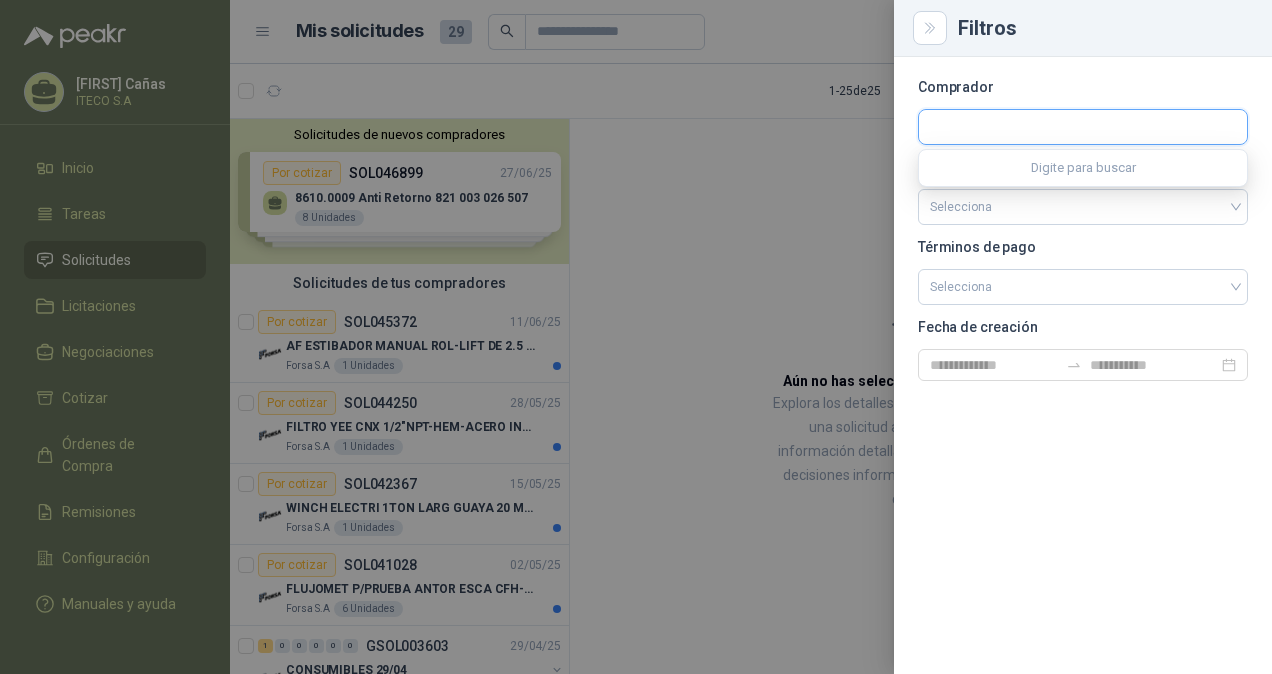 click at bounding box center (1083, 127) 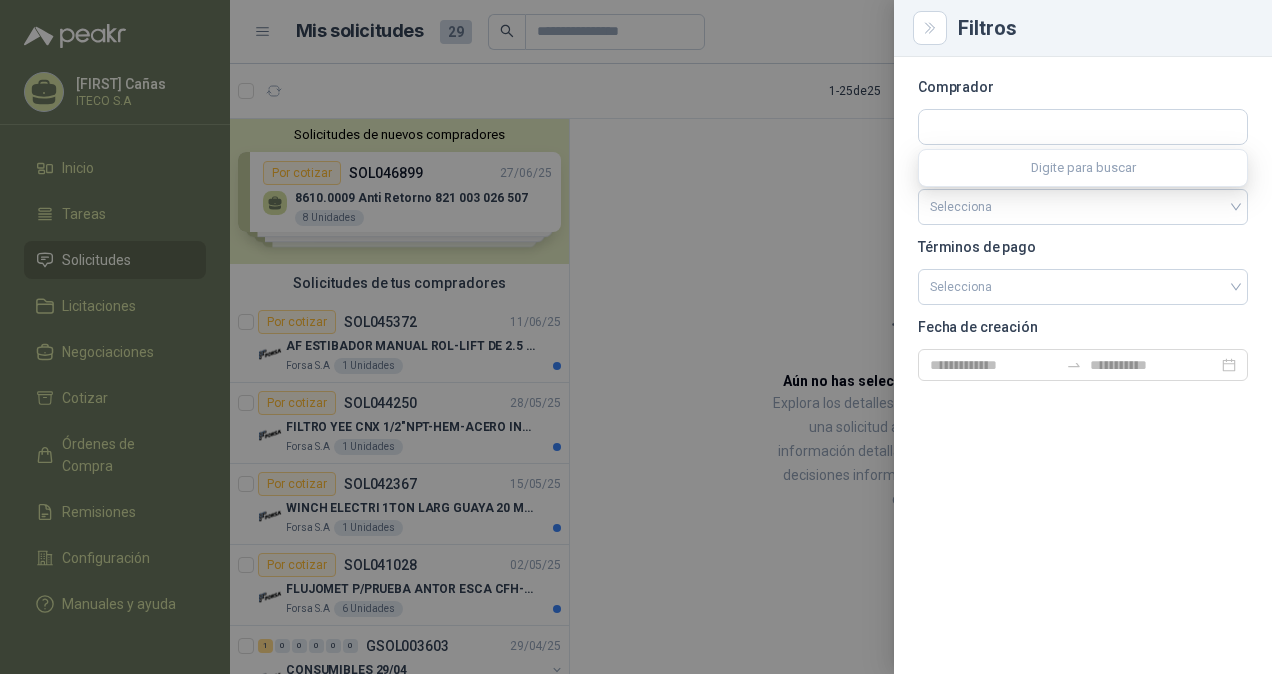 click at bounding box center (636, 337) 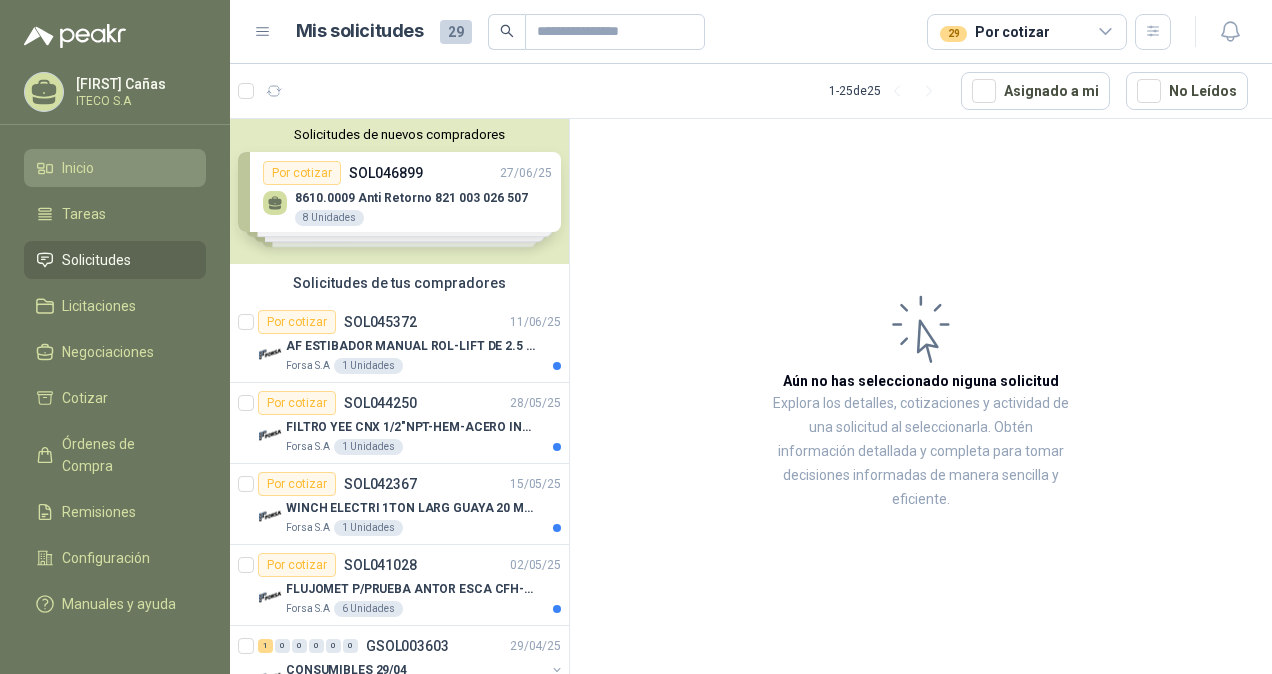 click on "Inicio" at bounding box center [115, 168] 